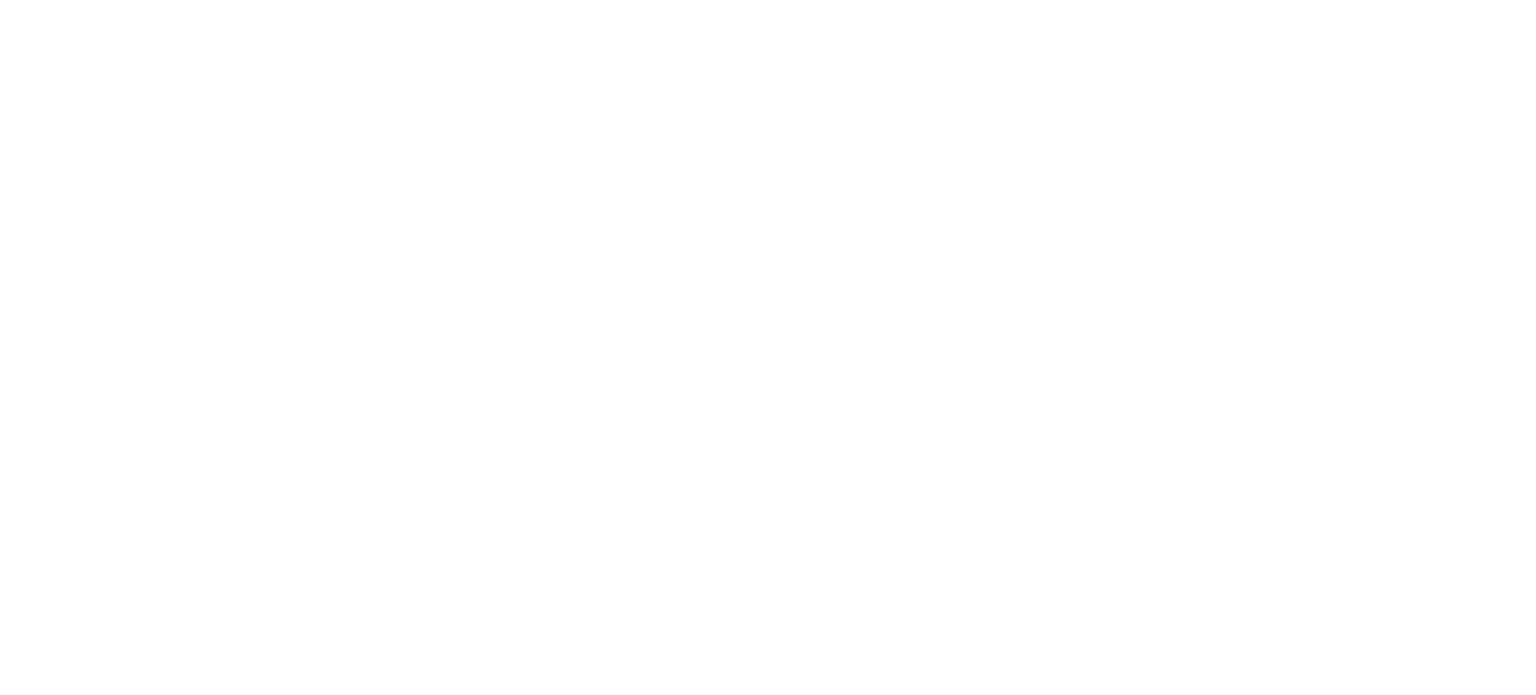 scroll, scrollTop: 0, scrollLeft: 0, axis: both 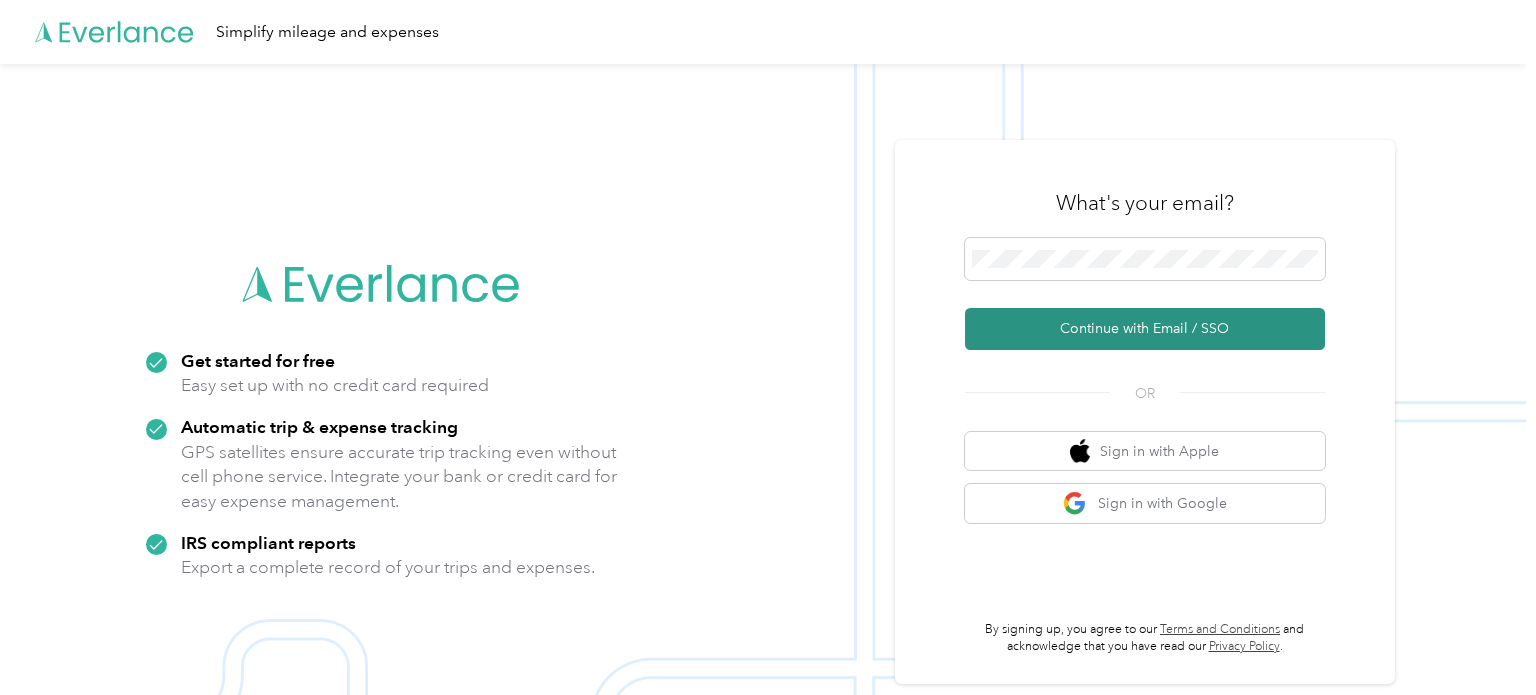 click on "Continue with Email / SSO" at bounding box center (1145, 329) 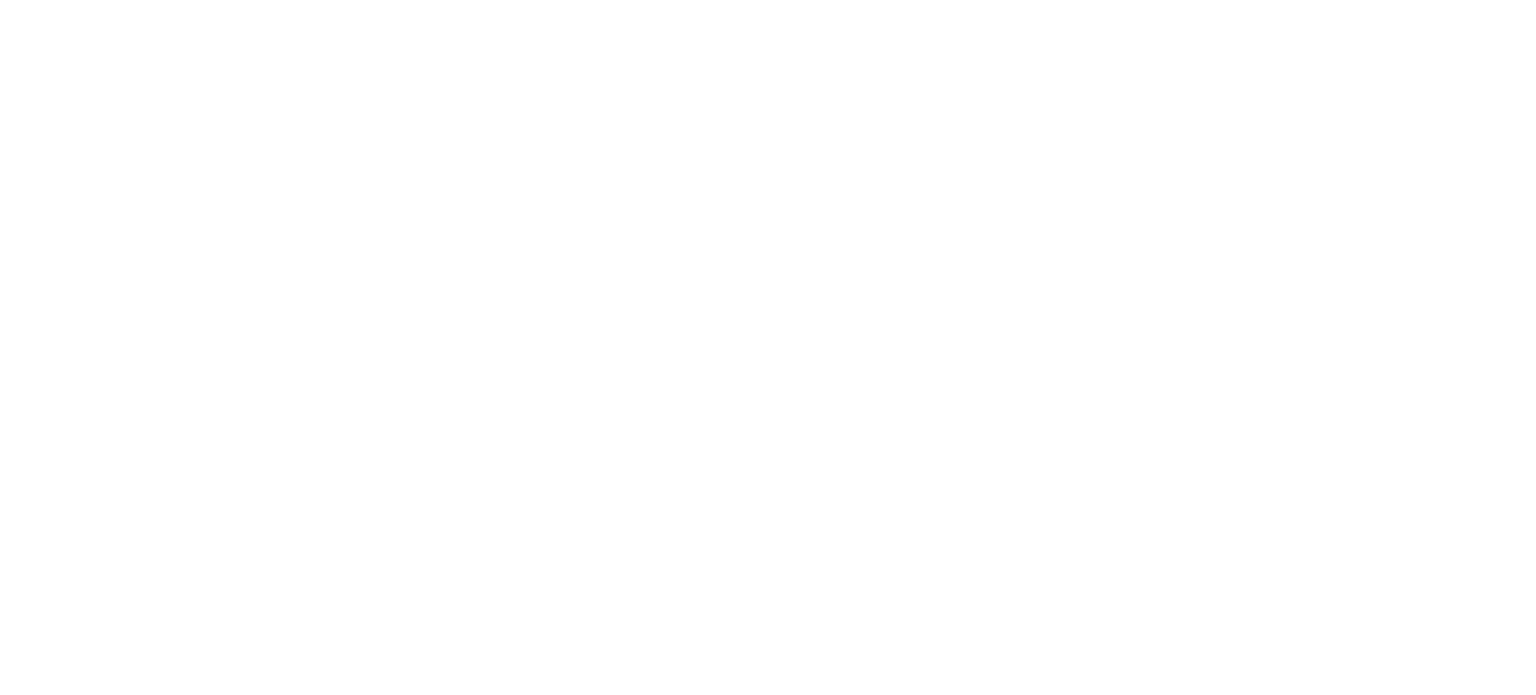scroll, scrollTop: 0, scrollLeft: 0, axis: both 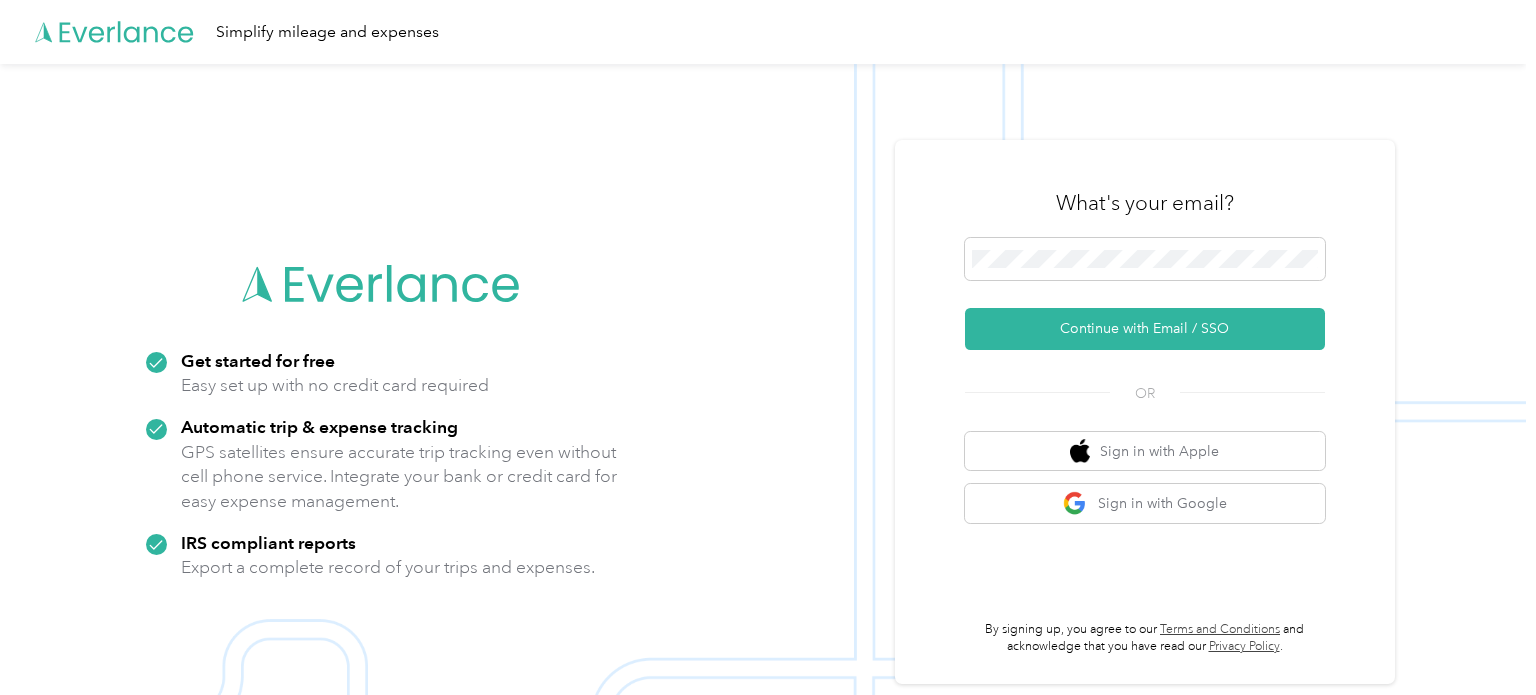 click at bounding box center [763, 411] 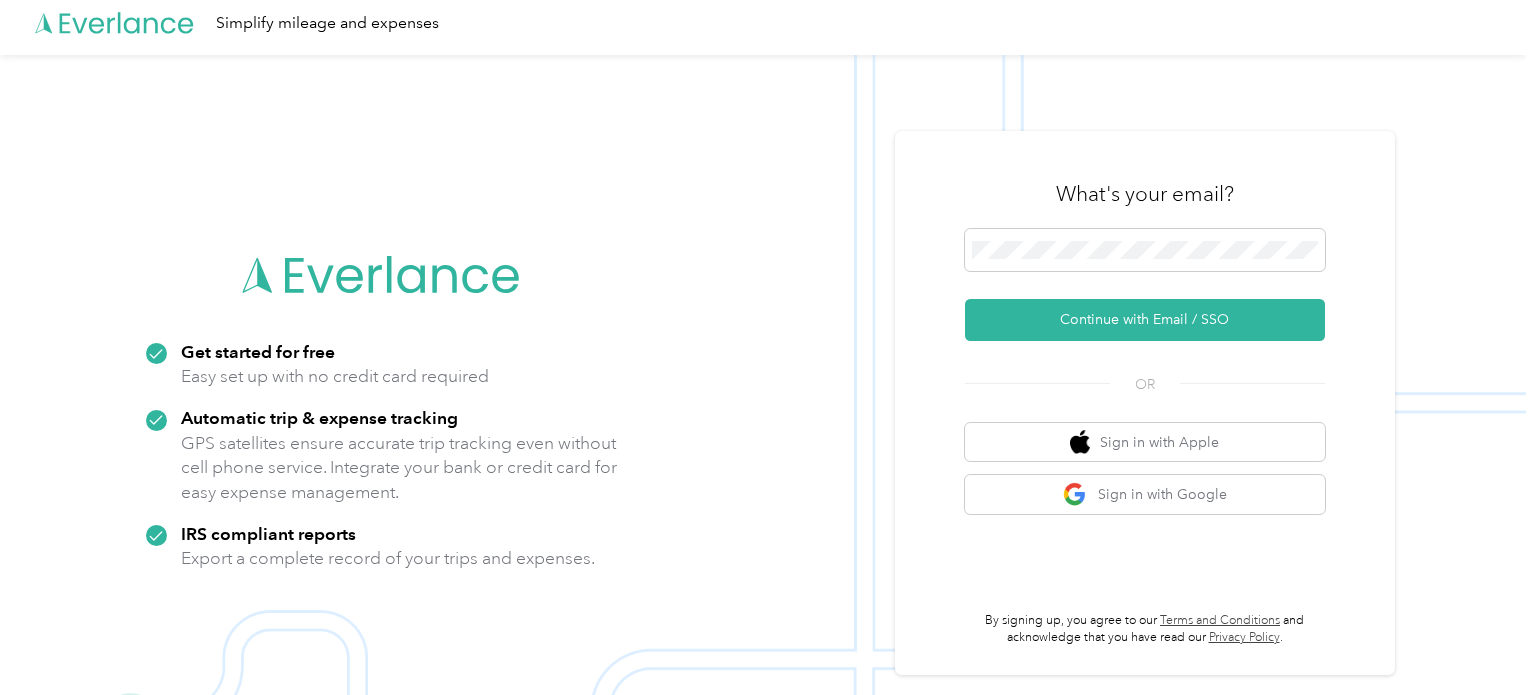 scroll, scrollTop: 0, scrollLeft: 0, axis: both 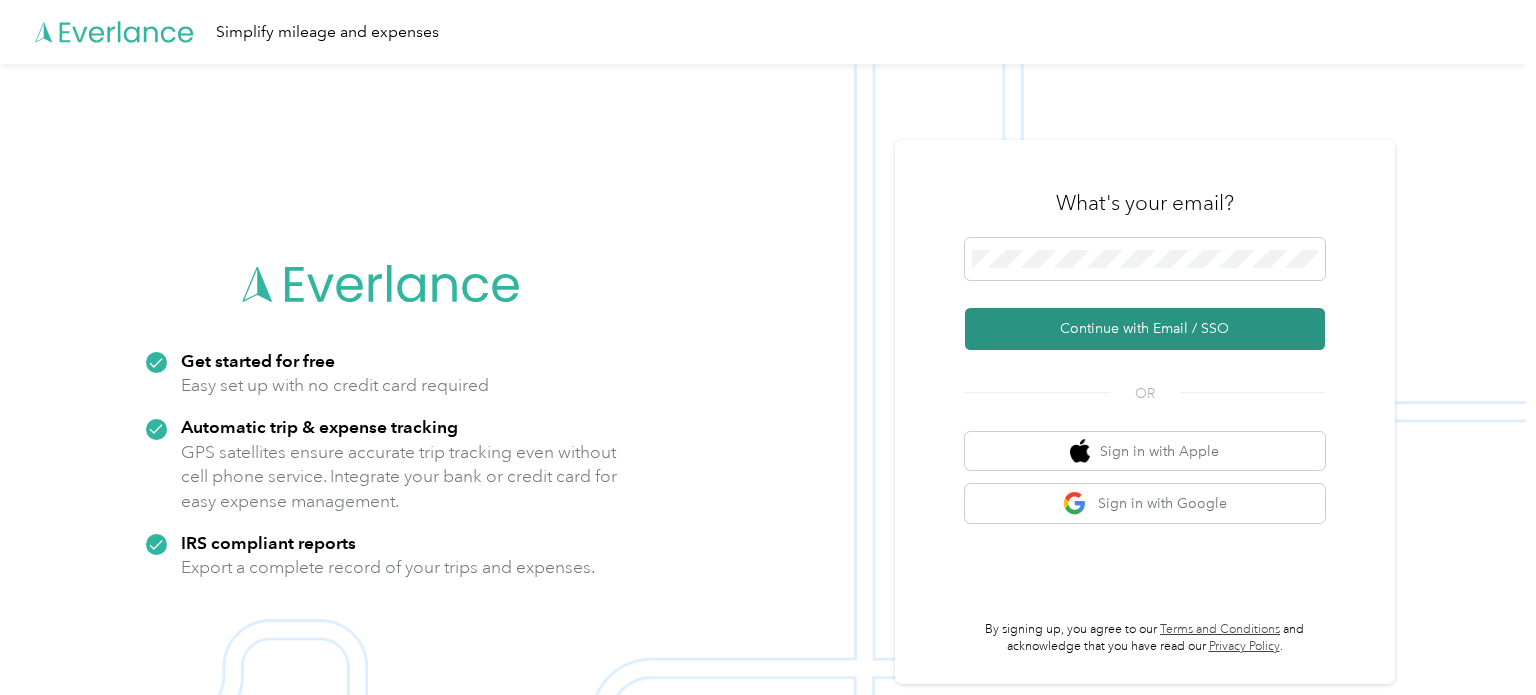 click on "Continue with Email / SSO" at bounding box center [1145, 329] 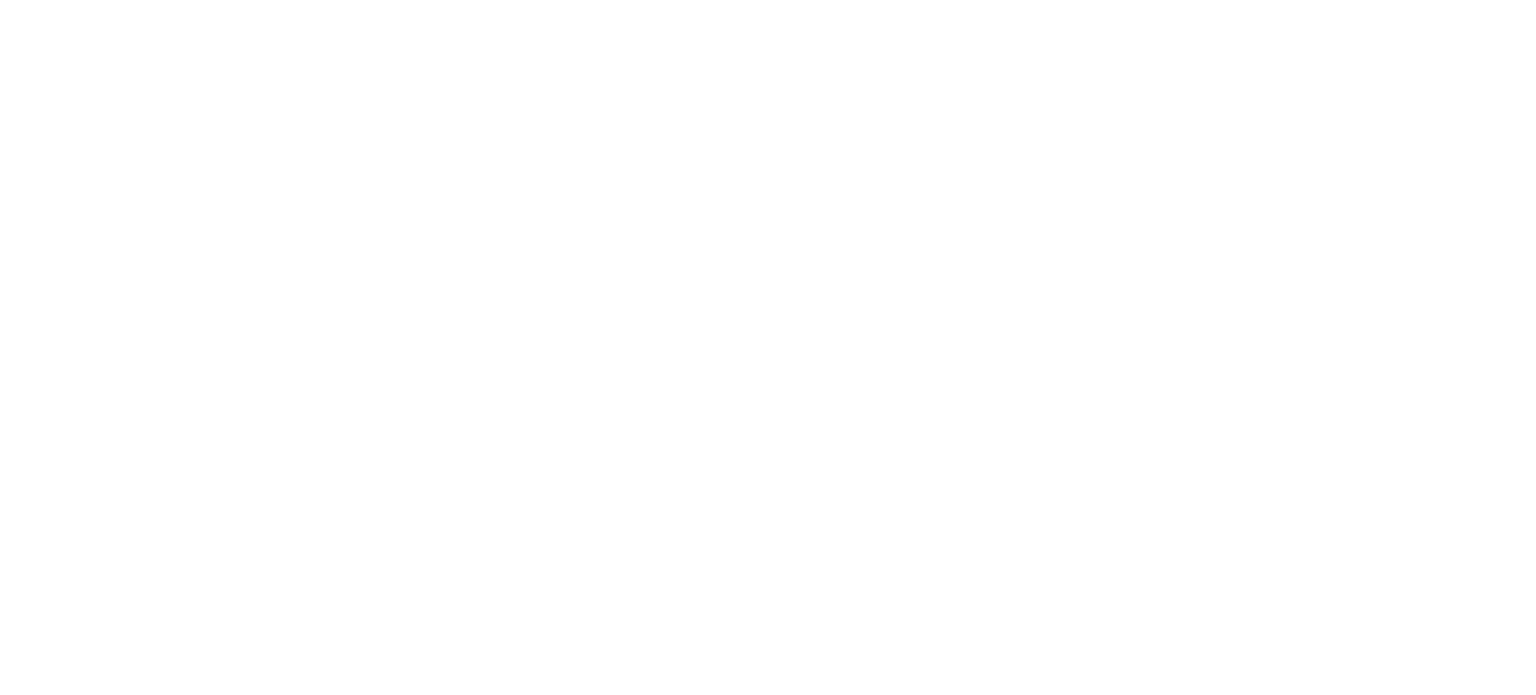 scroll, scrollTop: 0, scrollLeft: 0, axis: both 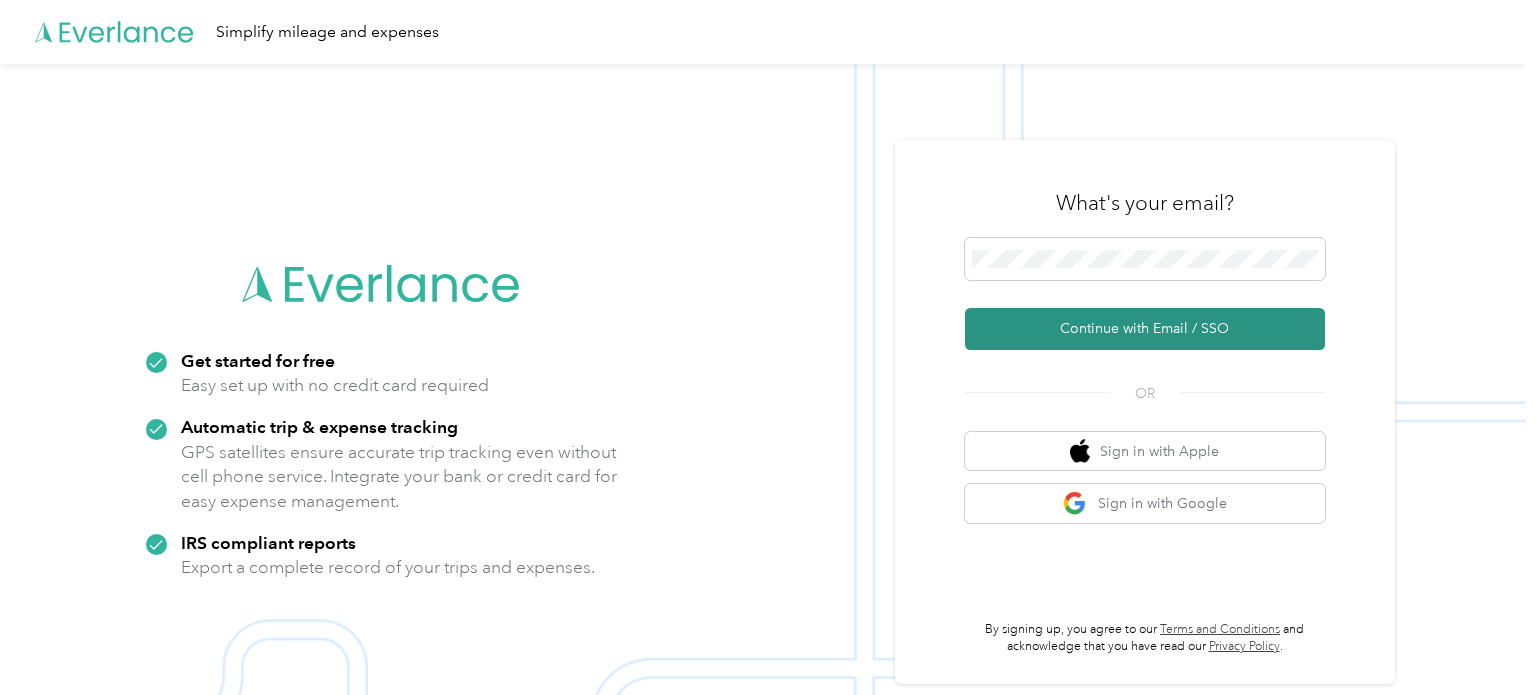 click on "Continue with Email / SSO" at bounding box center [1145, 329] 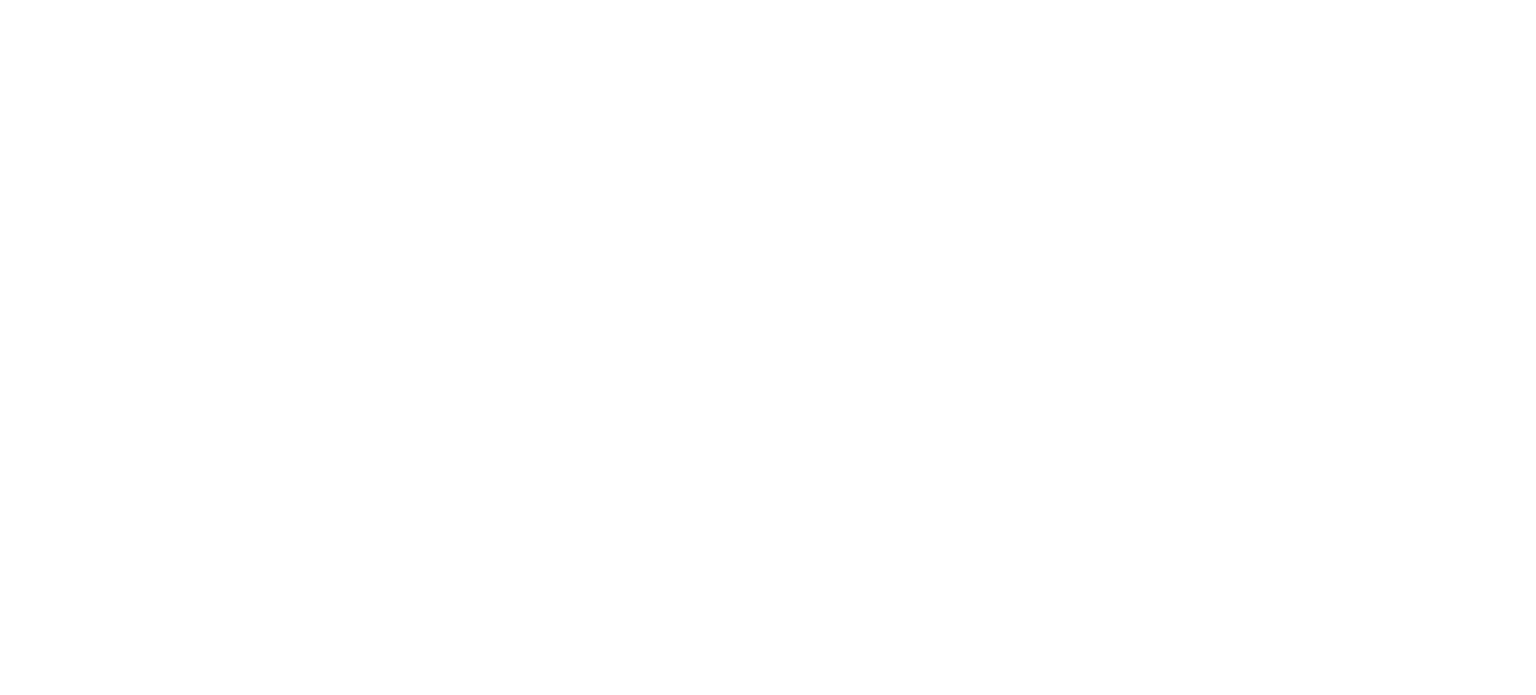 scroll, scrollTop: 0, scrollLeft: 0, axis: both 